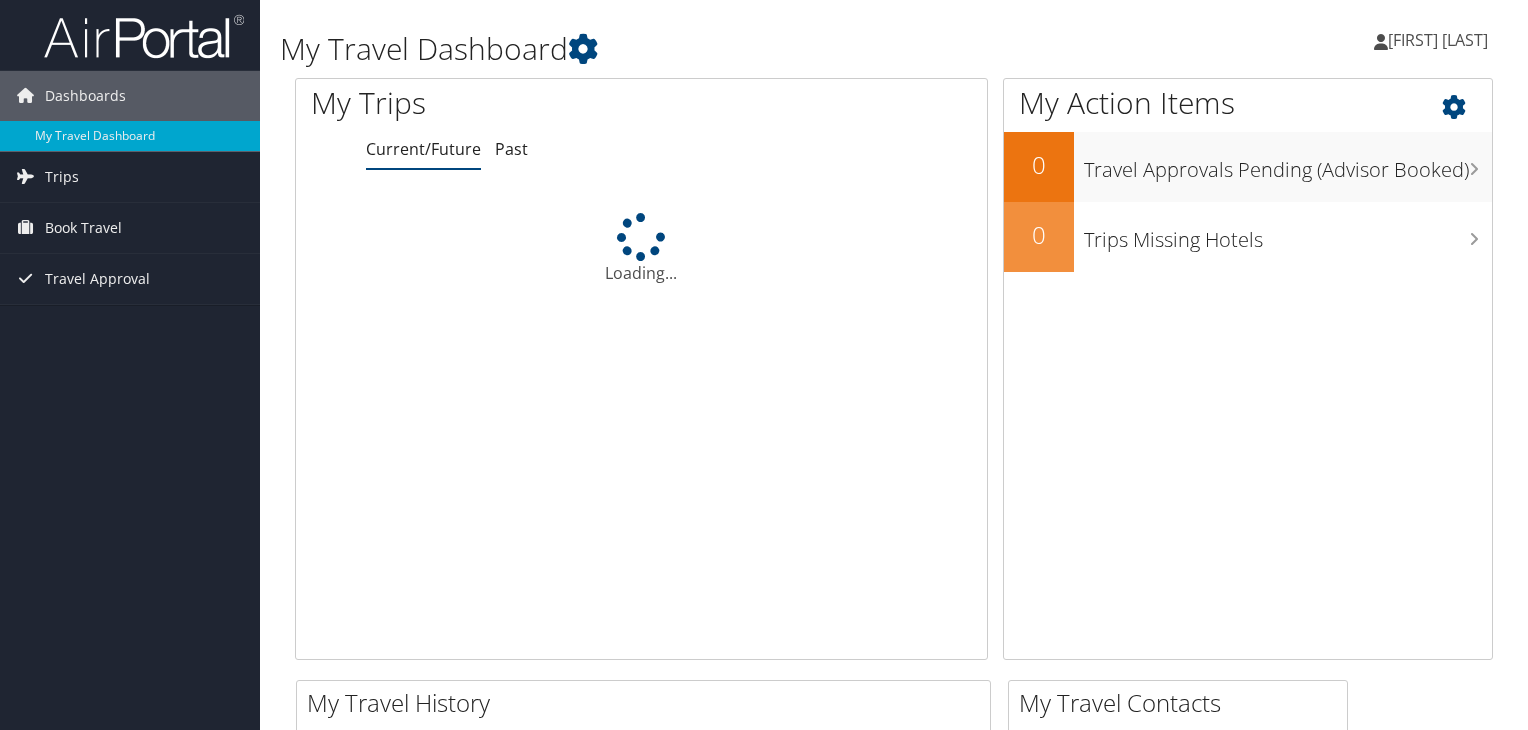 scroll, scrollTop: 0, scrollLeft: 0, axis: both 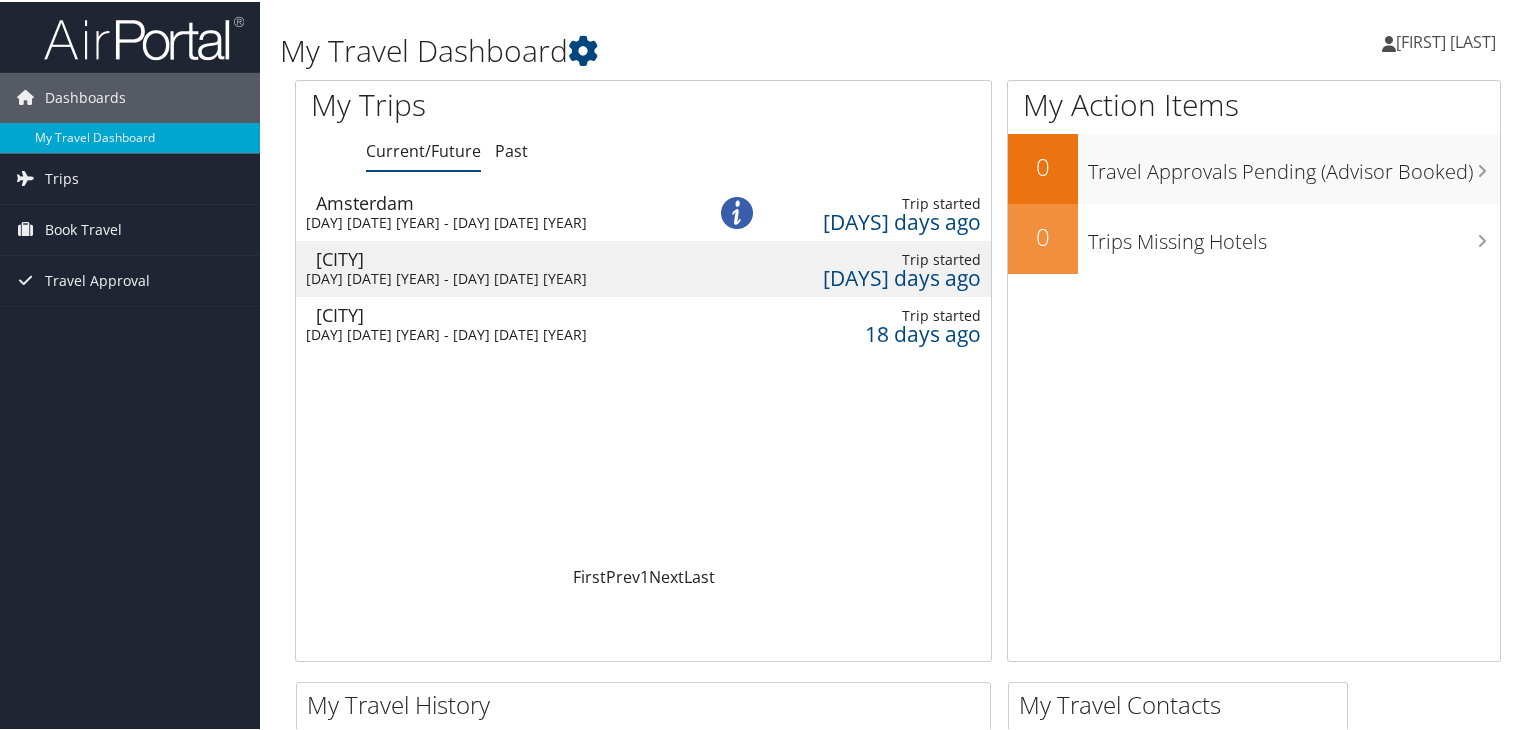 click on "Wed 16 Jul 2025 - Sat 9 Aug 2025" at bounding box center (491, 221) 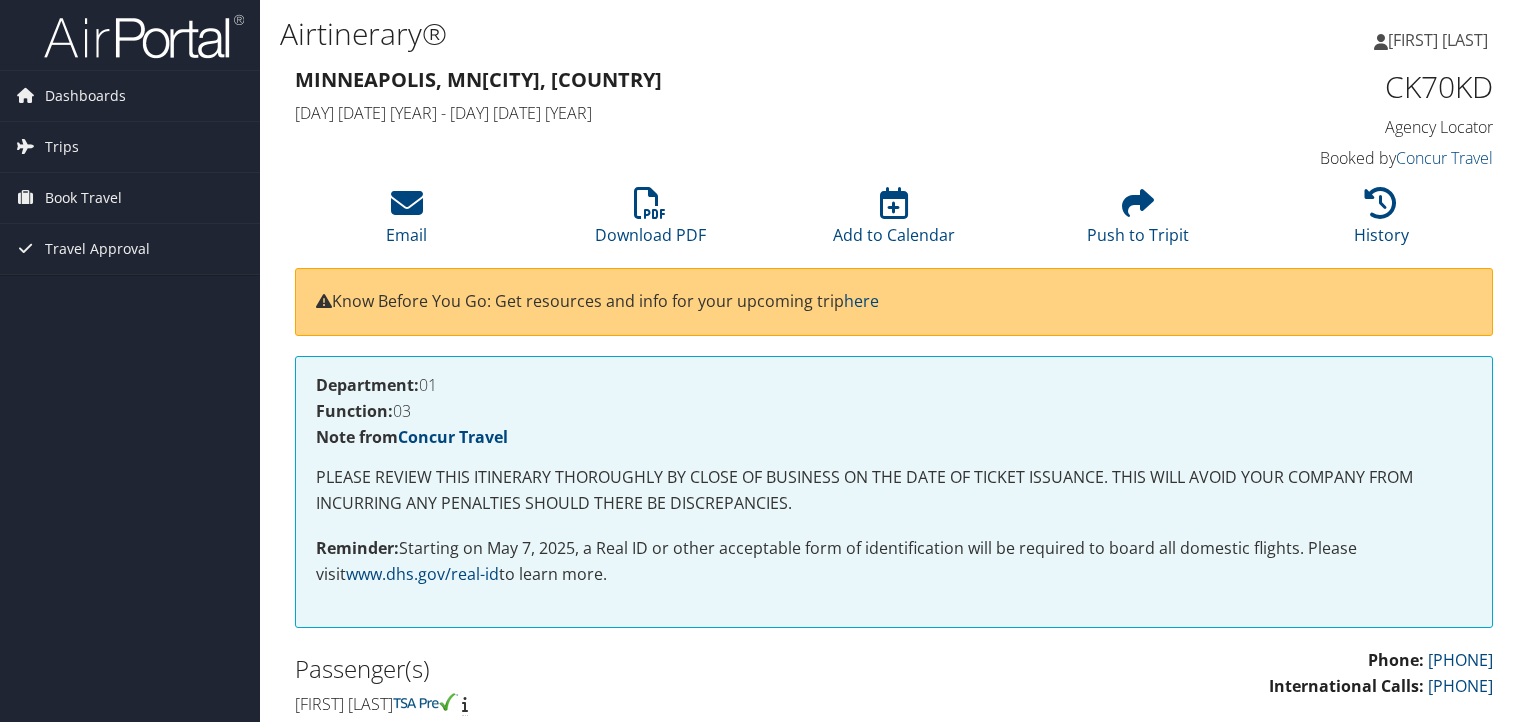 scroll, scrollTop: 691, scrollLeft: 0, axis: vertical 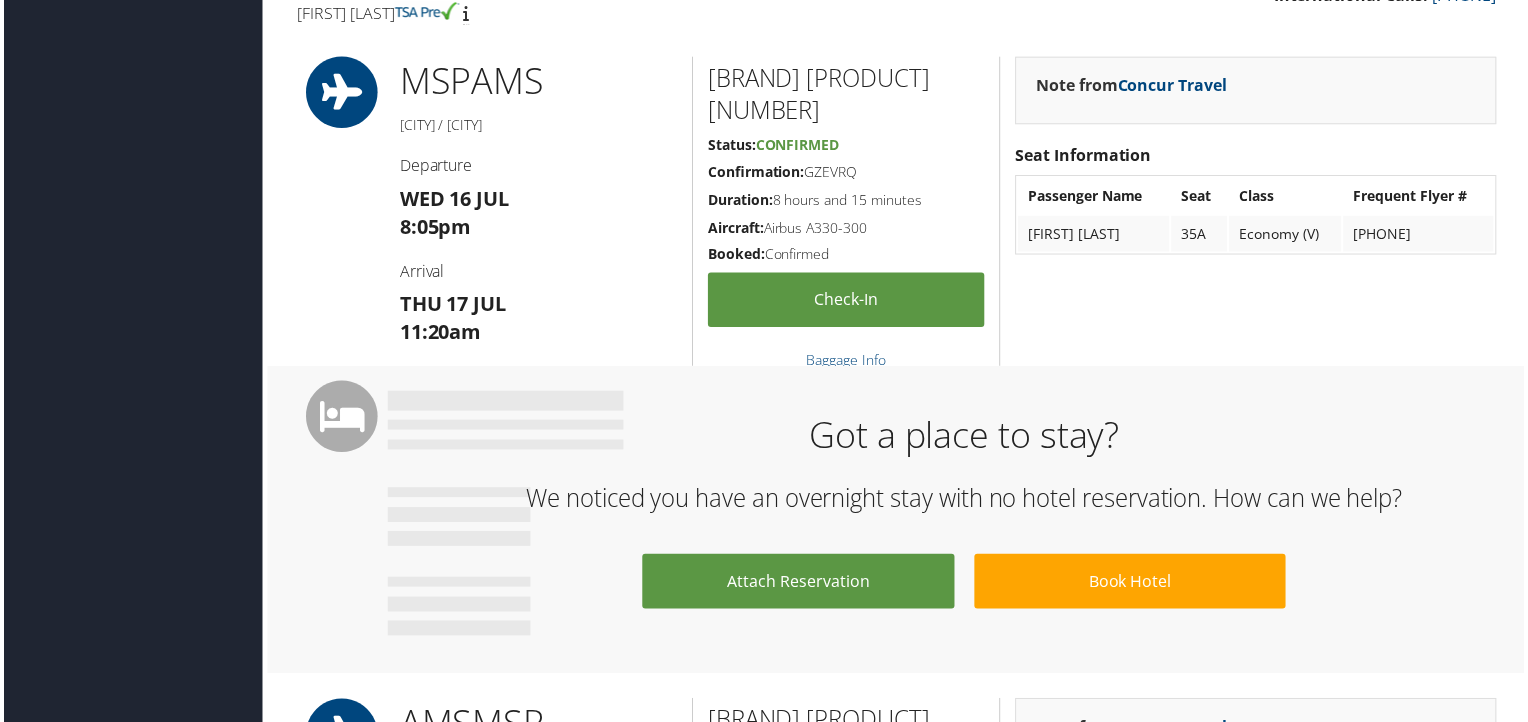 click on "Menu
Dashboards ► My Travel Dashboard   Trips ► Current/Future Trips Past Trips Trips Missing Hotels   Book Travel ► Agent Booking Request Approval Request (Beta) Book/Manage Online Trips   Travel Approval ► Pending Trip Approvals Approved Trips Canceled Trips Approvals (Beta)
Dashboards My Travel Dashboard   Trips Current/Future Trips Past Trips Trips Missing Hotels   Book Travel Agent Booking Request Approval Request (Beta) Book/Manage Online Trips   Travel Approval Pending Trip Approvals Approved Trips Canceled Trips Approvals (Beta)
Airtinerary®
Sign Out" at bounding box center (768, -326) 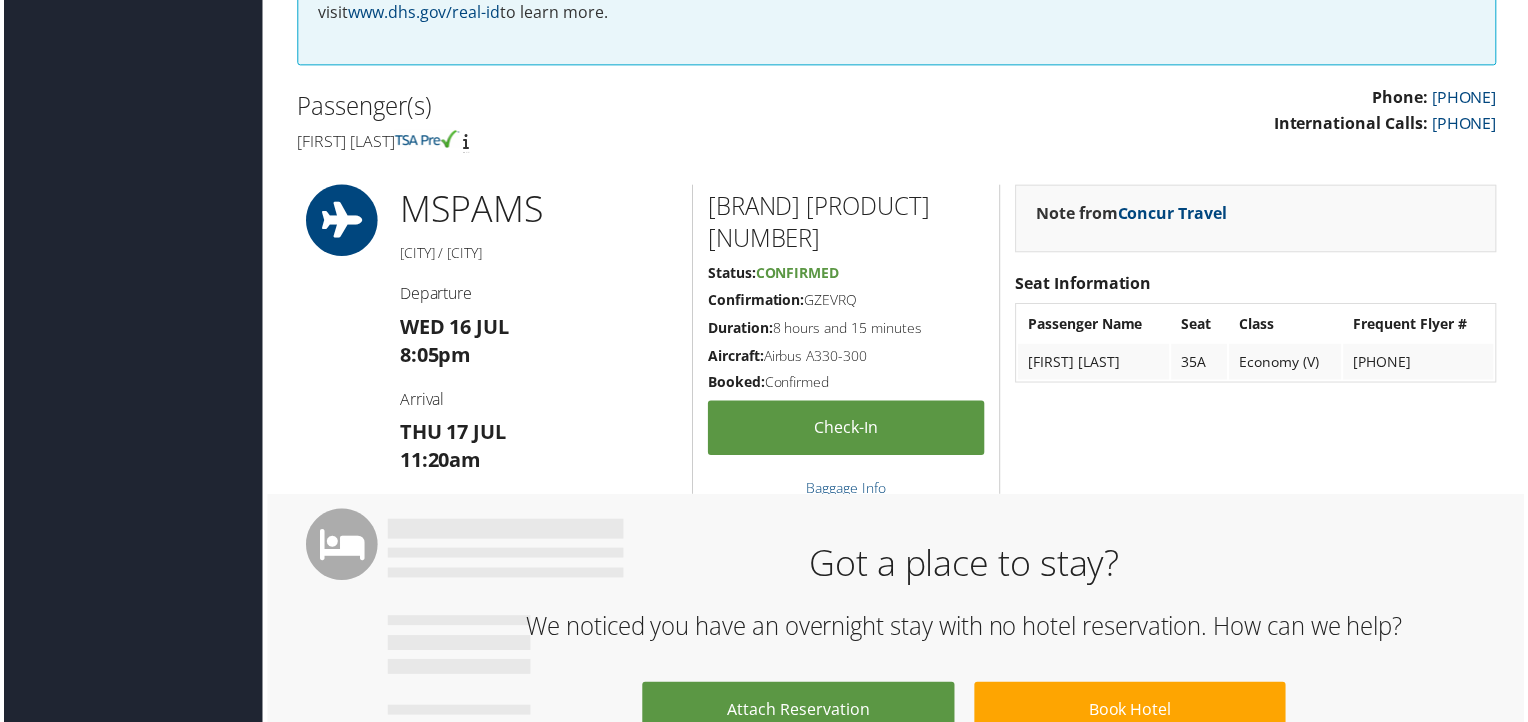 scroll, scrollTop: 565, scrollLeft: 0, axis: vertical 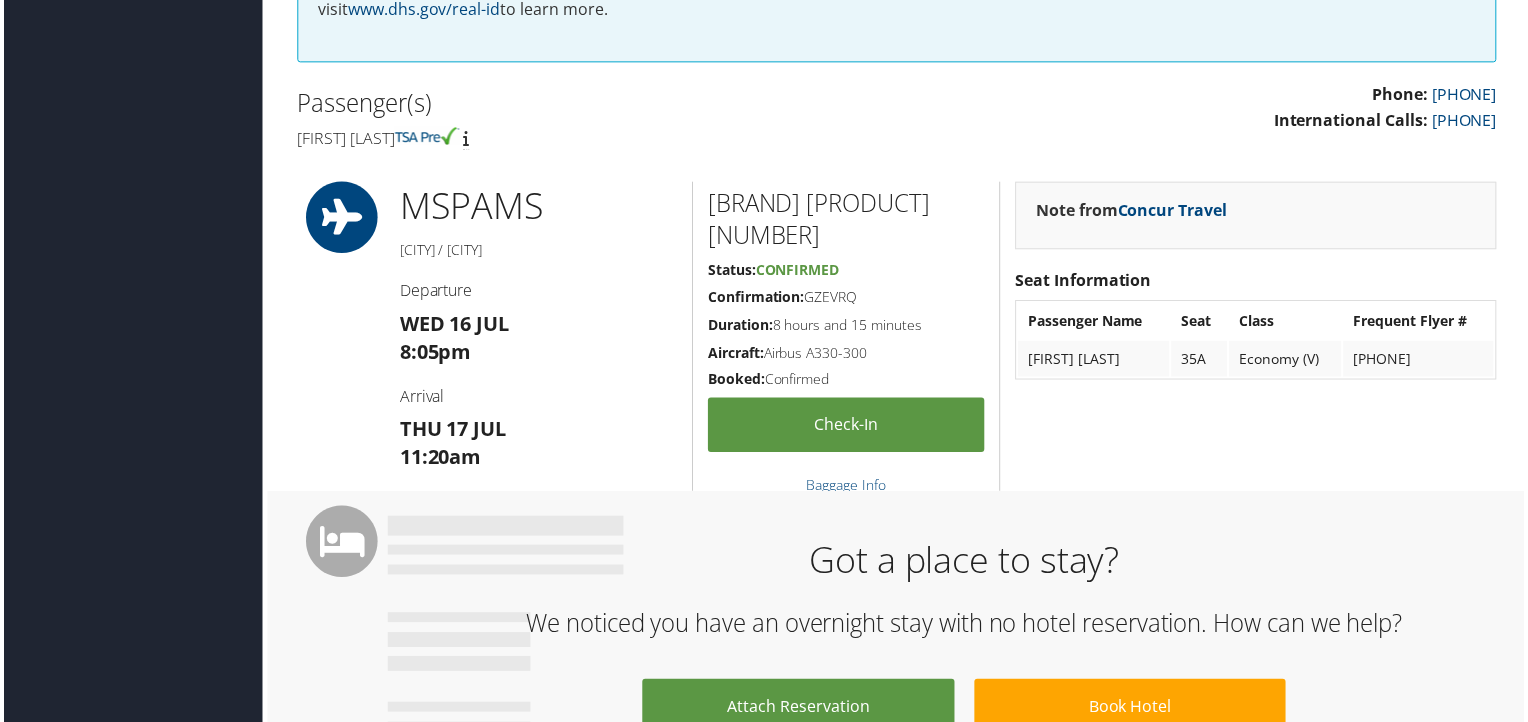 click on "35A" at bounding box center [1202, 361] 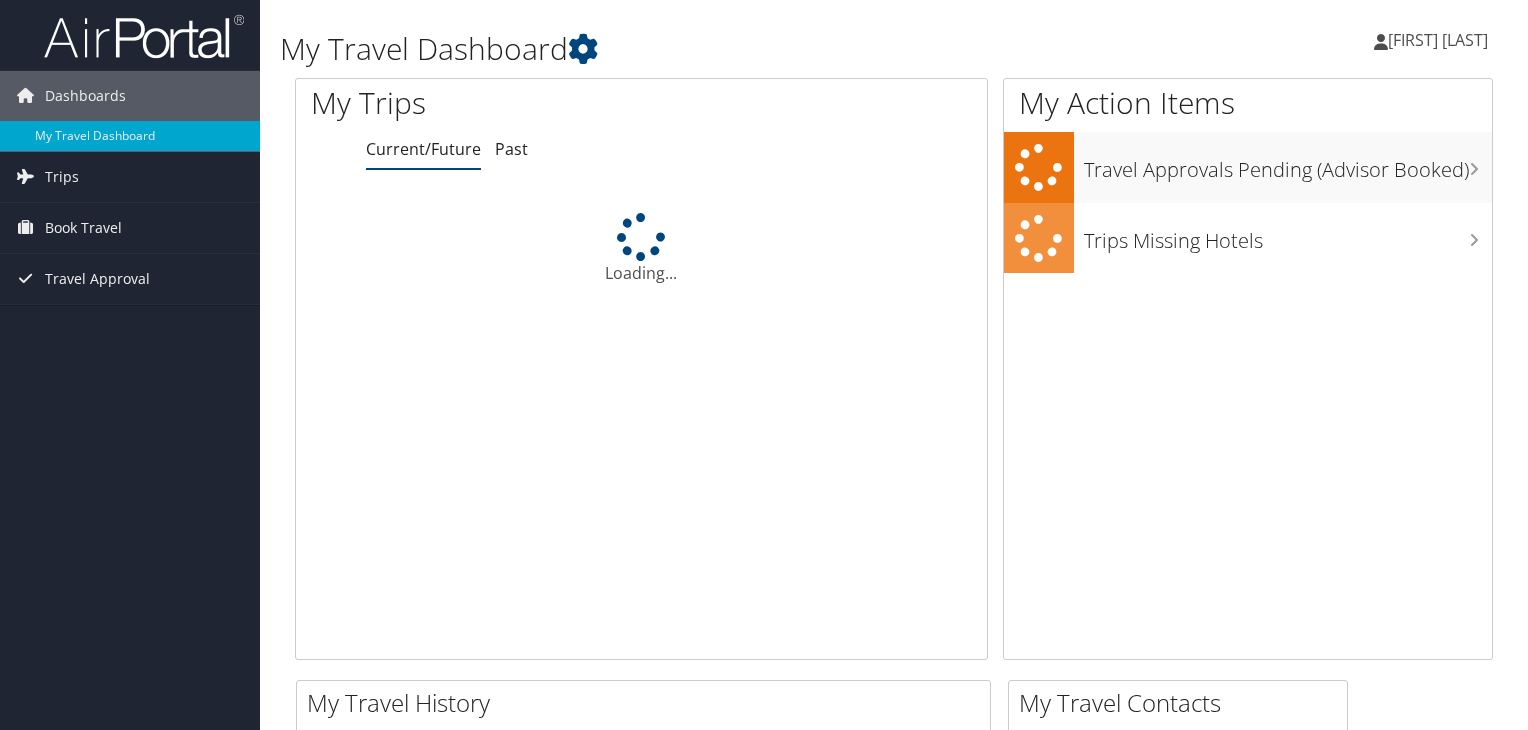 scroll, scrollTop: 0, scrollLeft: 0, axis: both 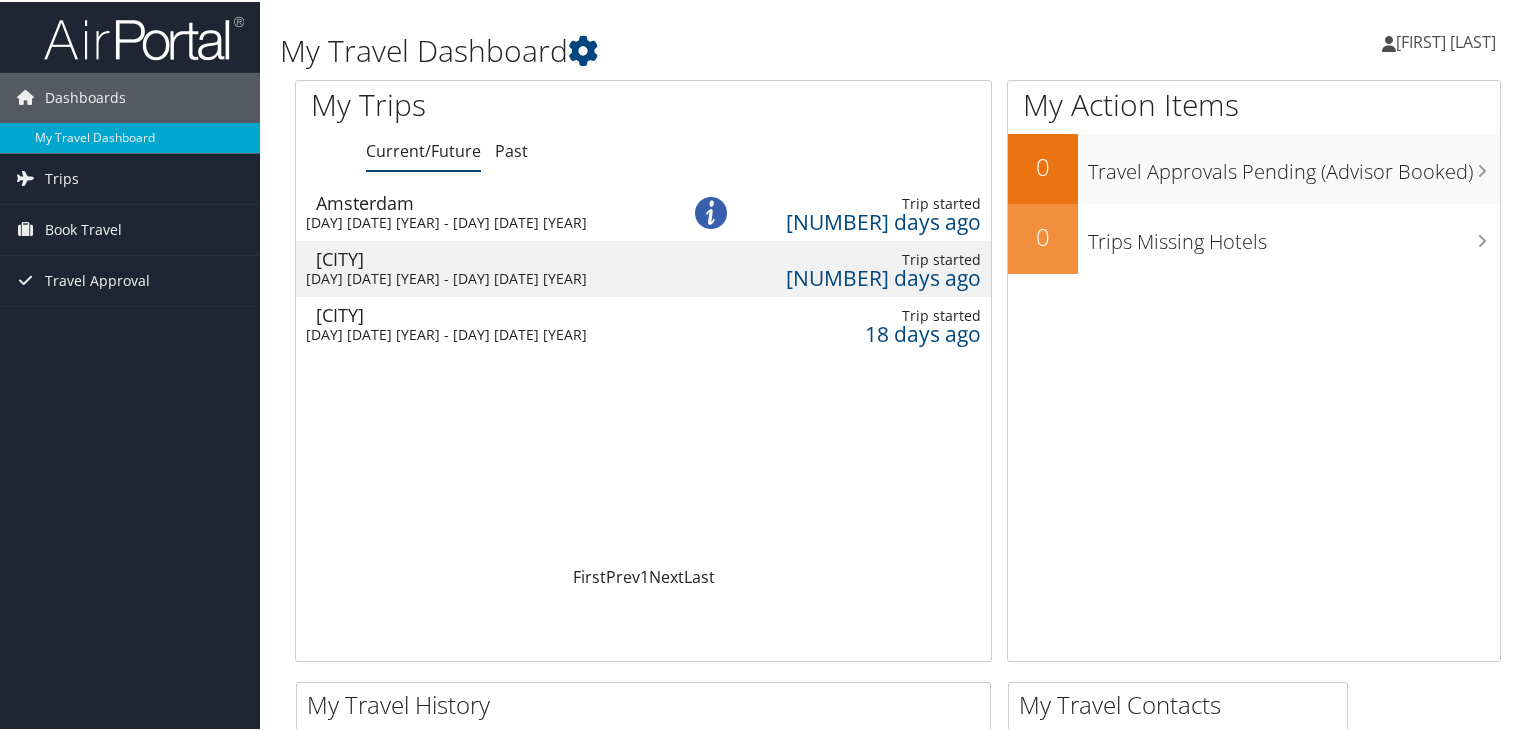 click on "[DAY] [DATE] [YEAR] - [DAY] [DATE] [YEAR]" at bounding box center [478, 277] 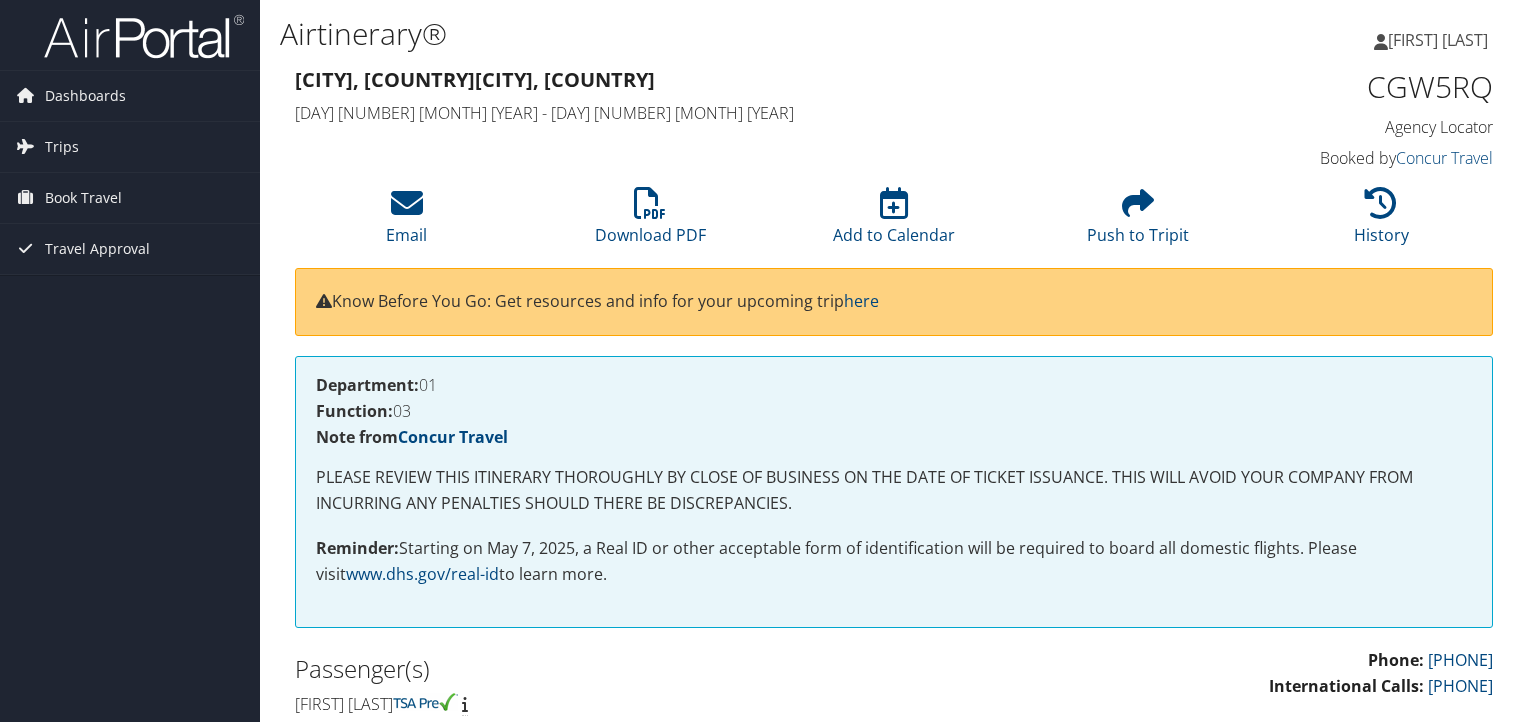 scroll, scrollTop: 520, scrollLeft: 0, axis: vertical 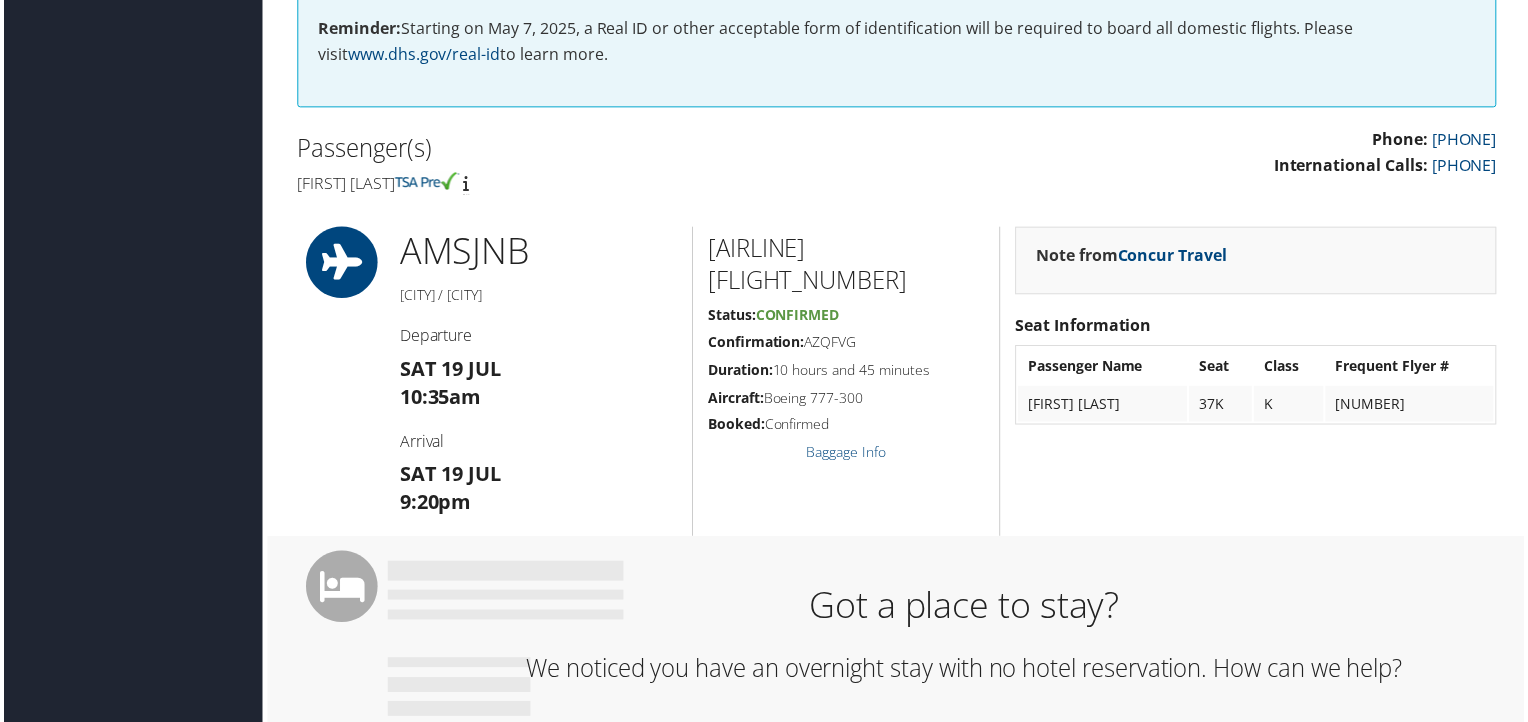 click on "Menu
Dashboards ► My Travel Dashboard   Trips ► Current/Future Trips Past Trips Trips Missing Hotels   Book Travel ► Agent Booking Request Approval Request (Beta) Book/Manage Online Trips   Travel Approval ► Pending Trip Approvals Approved Trips Canceled Trips Approvals (Beta)
Dashboards My Travel Dashboard   Trips Current/Future Trips Past Trips Trips Missing Hotels   Book Travel Agent Booking Request Approval Request (Beta) Book/Manage Online Trips   Travel Approval Pending Trip Approvals Approved Trips Canceled Trips Approvals (Beta)
Airtinerary®
Sign Out" at bounding box center (768, -155) 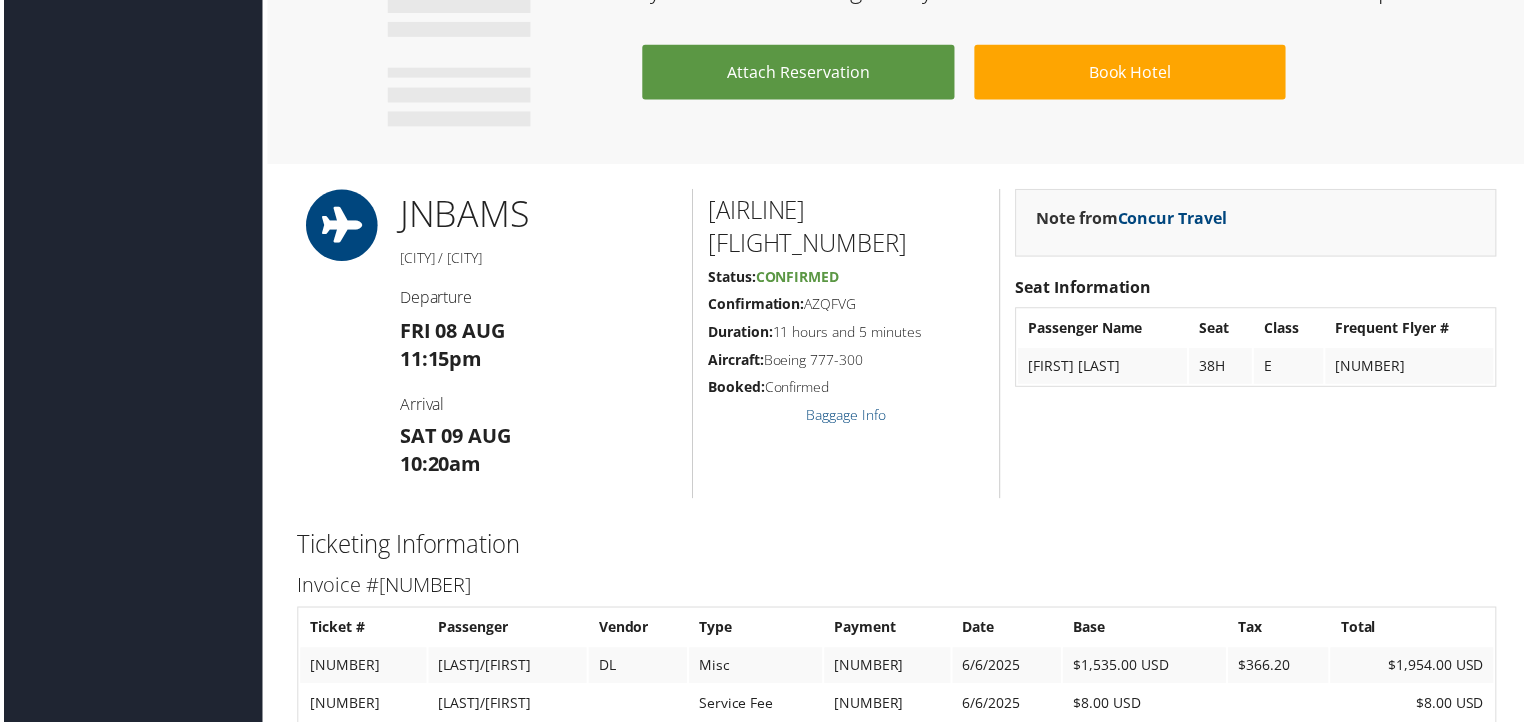 scroll, scrollTop: 1150, scrollLeft: 0, axis: vertical 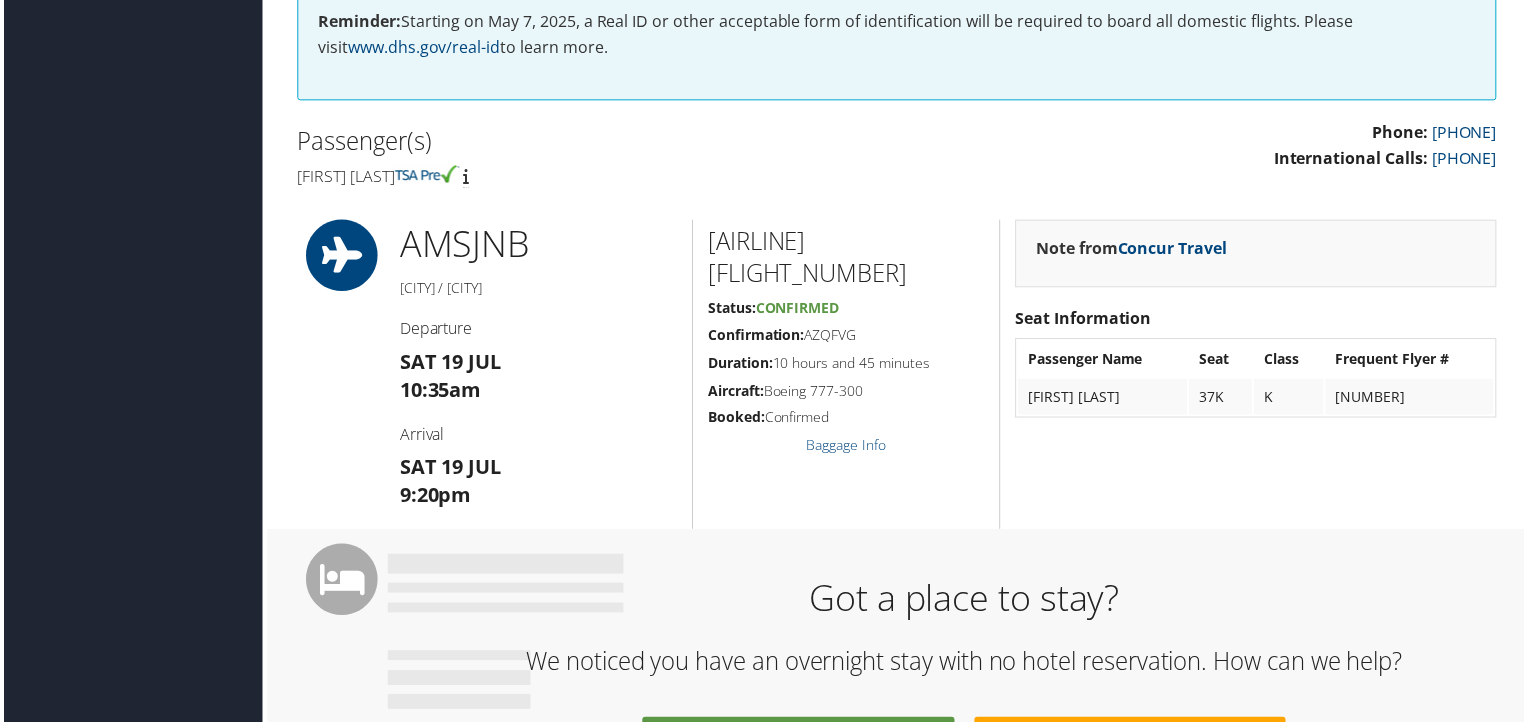 drag, startPoint x: 880, startPoint y: 335, endPoint x: 809, endPoint y: 337, distance: 71.02816 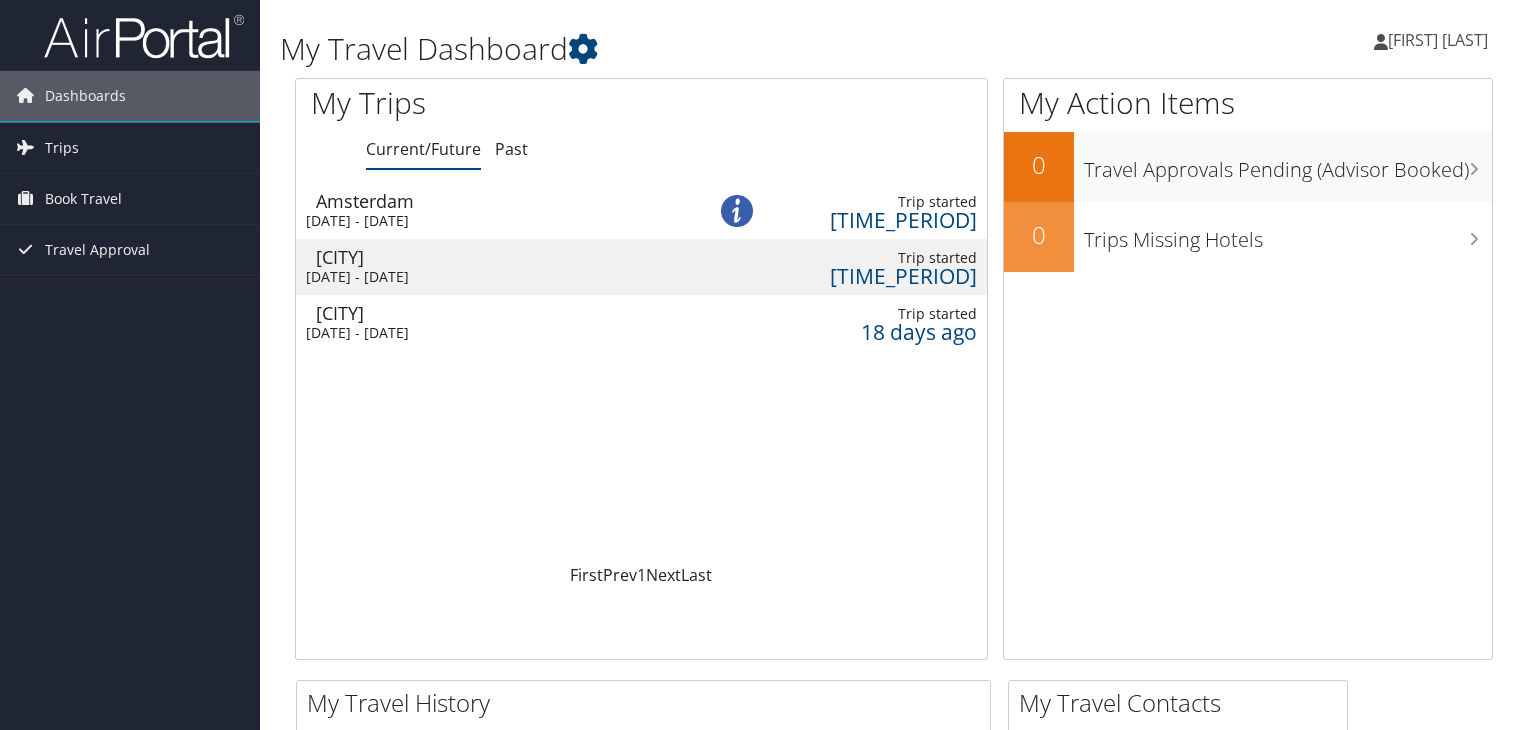 scroll, scrollTop: 0, scrollLeft: 0, axis: both 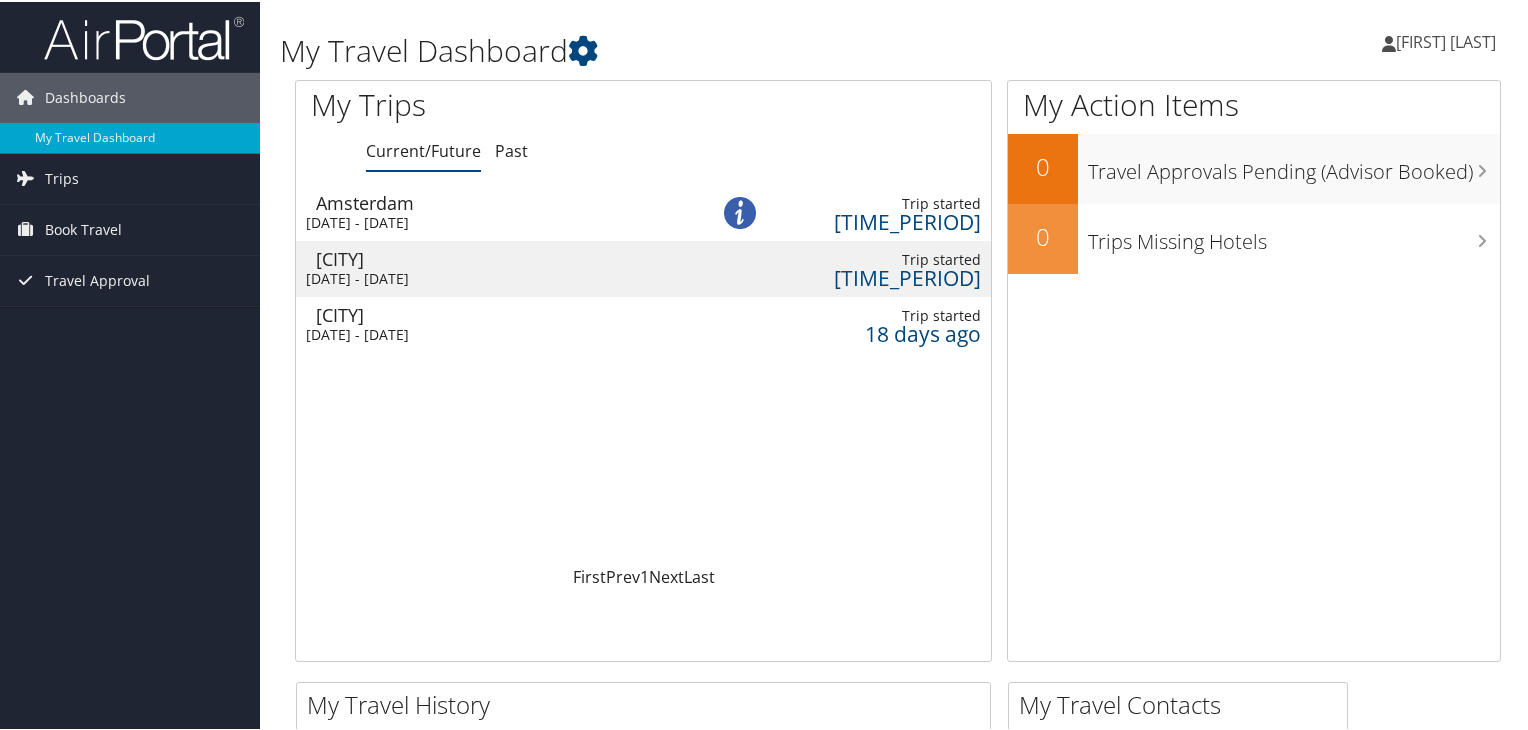 click on "[DATE] - [DATE]" at bounding box center (492, 221) 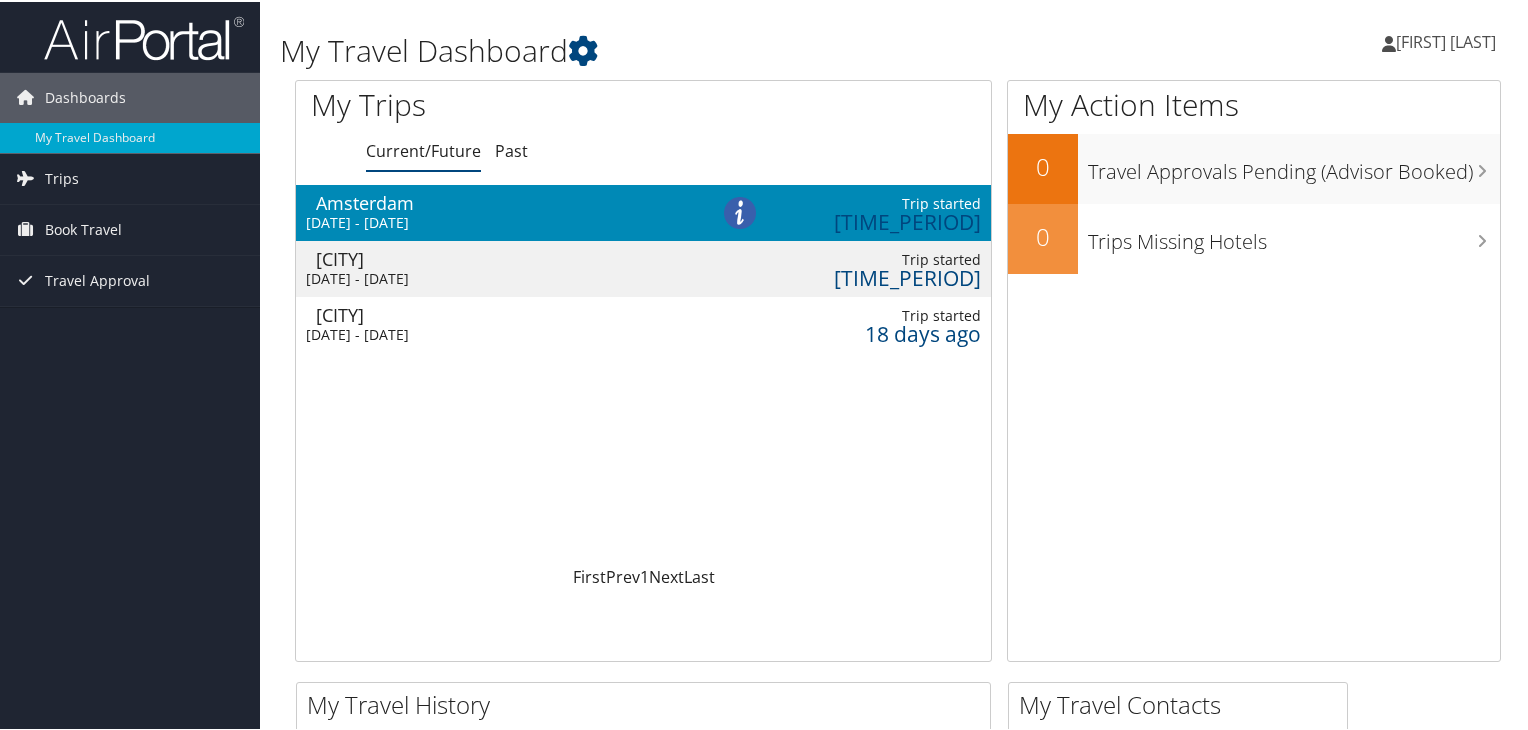 click on "[TIME_PERIOD]" at bounding box center (881, 220) 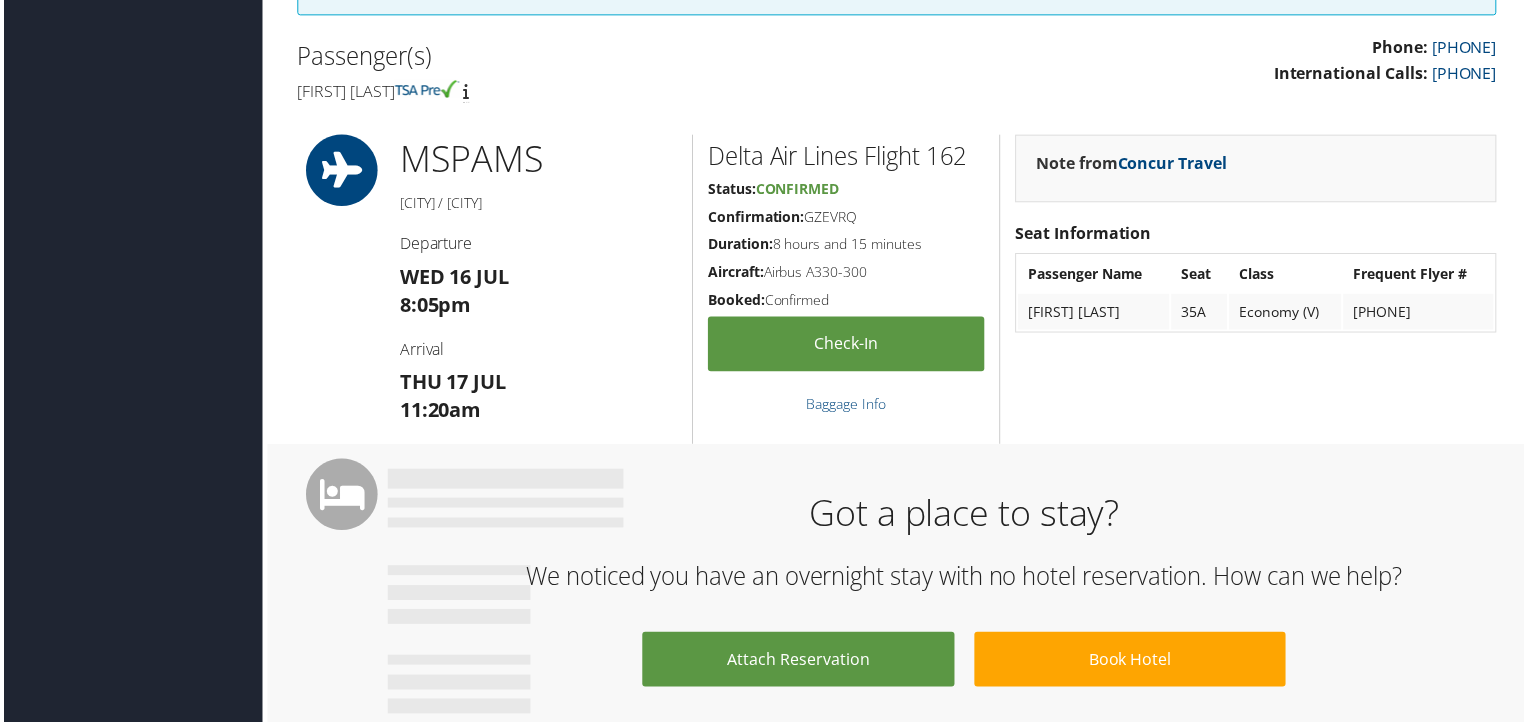 scroll, scrollTop: 630, scrollLeft: 0, axis: vertical 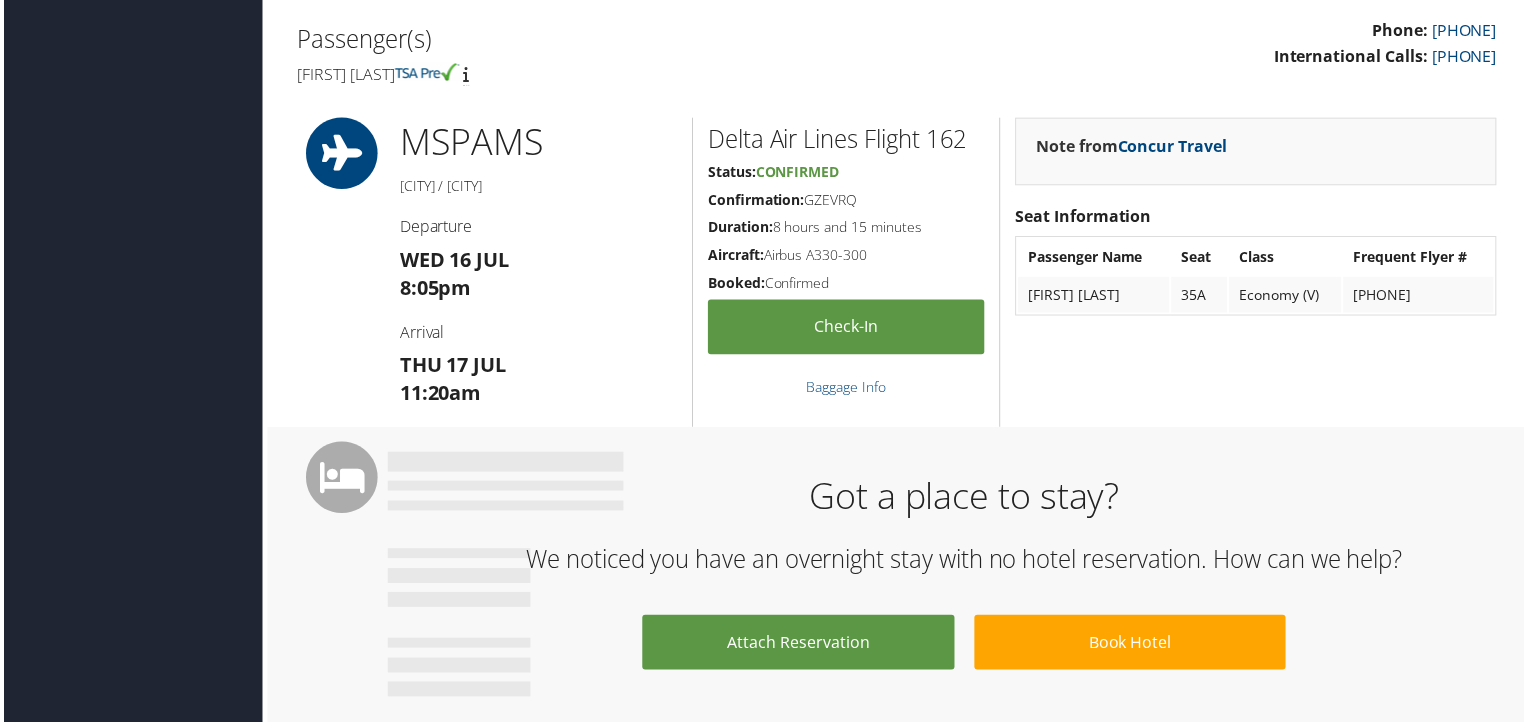 click on "Menu
Dashboards ► My Travel Dashboard   Trips ► Current/Future Trips Past Trips Trips Missing Hotels   Book Travel ► Agent Booking Request Approval Request (Beta) Book/Manage Online Trips   Travel Approval ► Pending Trip Approvals Approved Trips Canceled Trips Approvals (Beta)
Dashboards My Travel Dashboard   Trips Current/Future Trips Past Trips Trips Missing Hotels   Book Travel Agent Booking Request Approval Request (Beta) Book/Manage Online Trips   Travel Approval Pending Trip Approvals Approved Trips Canceled Trips Approvals (Beta)
Airtinerary®
Sign Out" at bounding box center (768, -265) 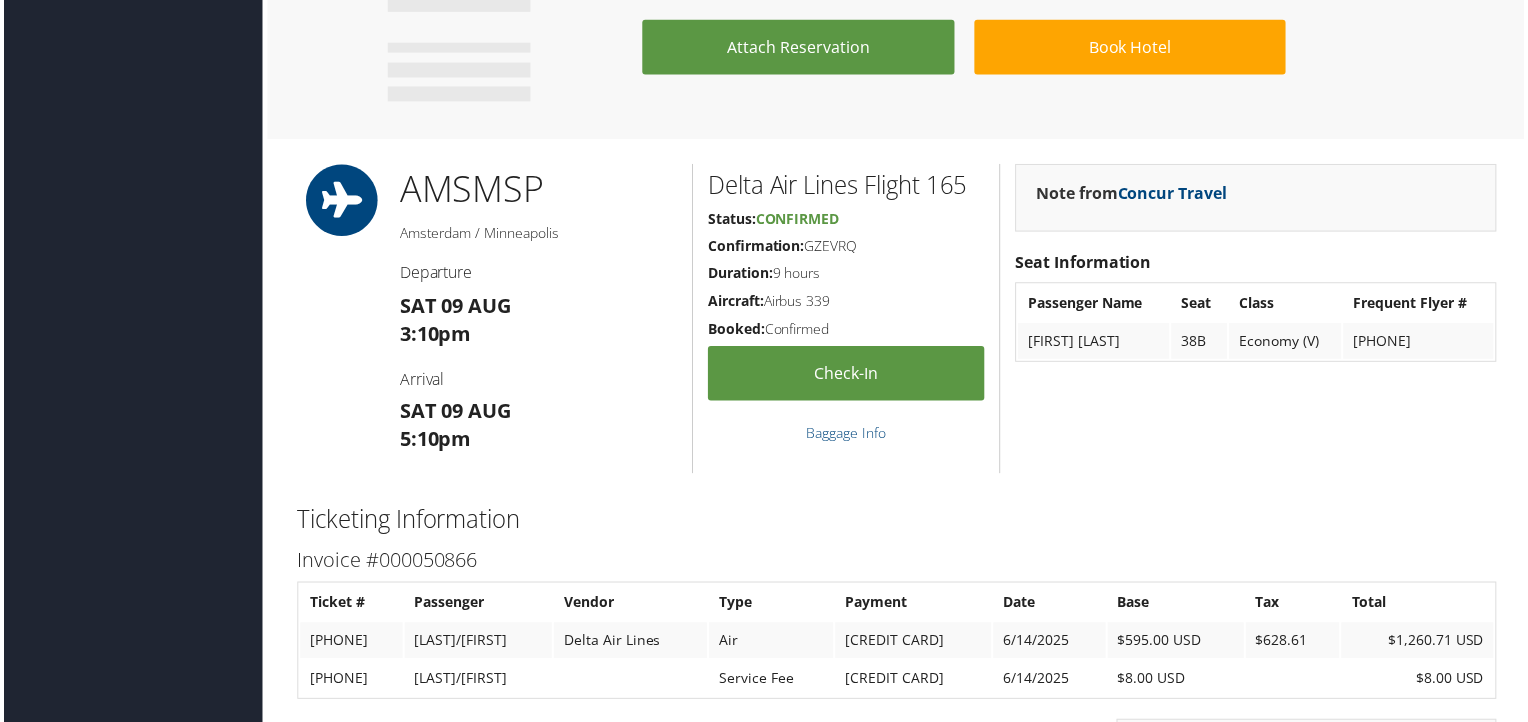 scroll, scrollTop: 1220, scrollLeft: 0, axis: vertical 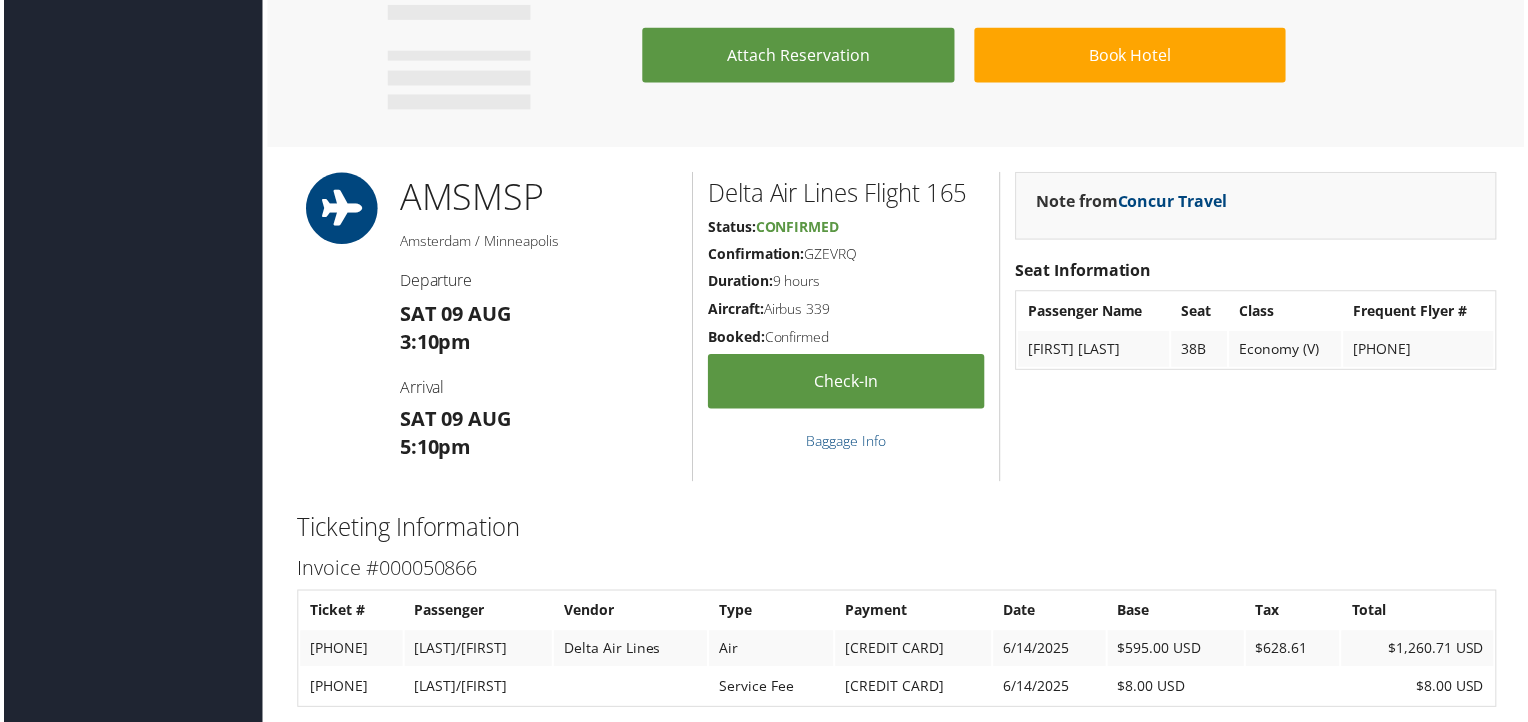 click on "Note from Concur Travel
Seat Information
Passenger Name                      Seat
Class                      Frequent Flyer #
[FIRST] [LAST]                          38B
Economy (V)                           [PHONE]" at bounding box center [1258, 328] 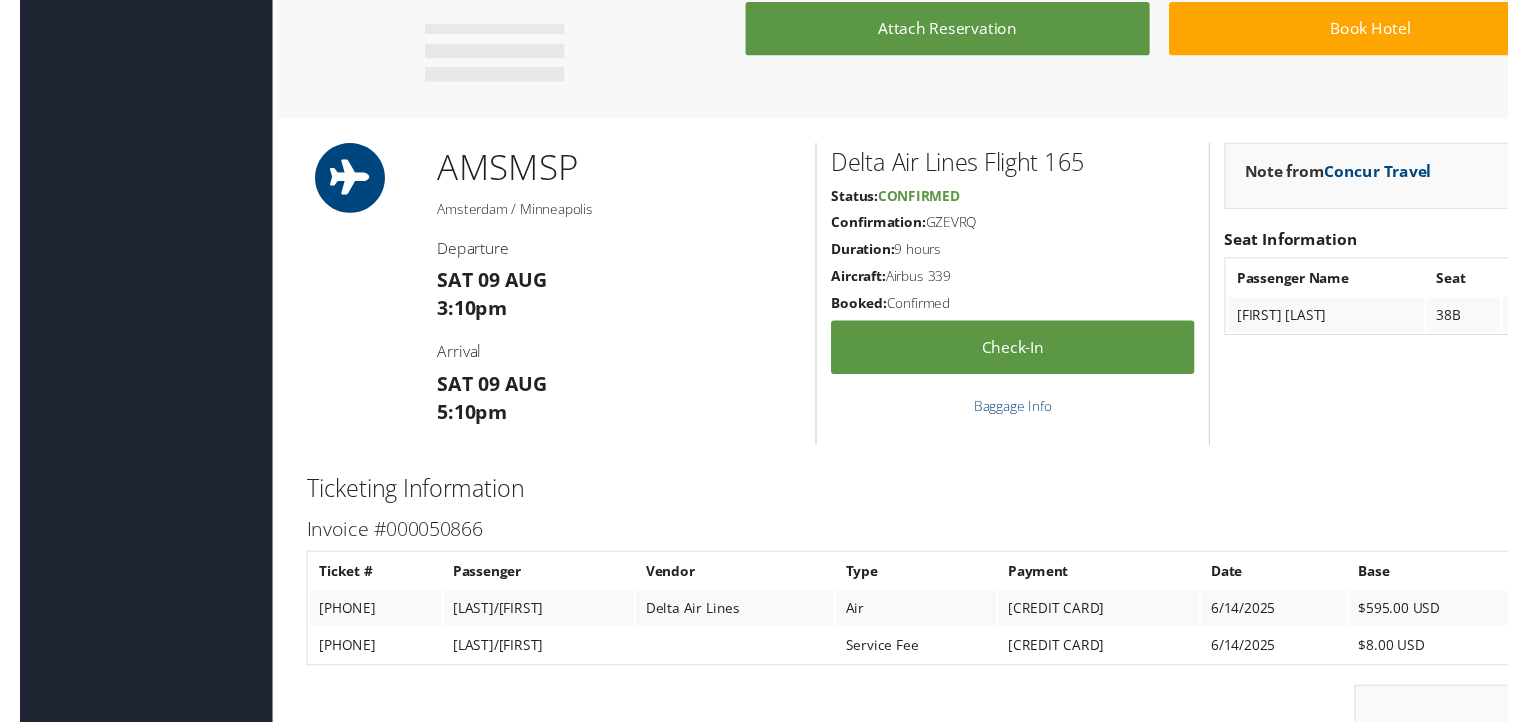 scroll, scrollTop: 1220, scrollLeft: 0, axis: vertical 